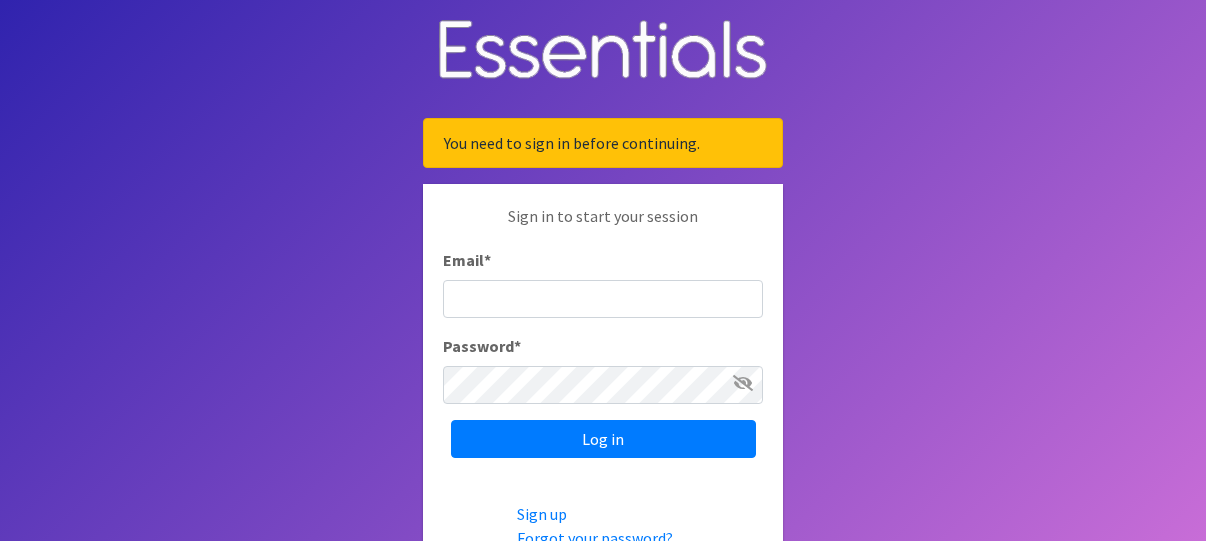 scroll, scrollTop: 0, scrollLeft: 0, axis: both 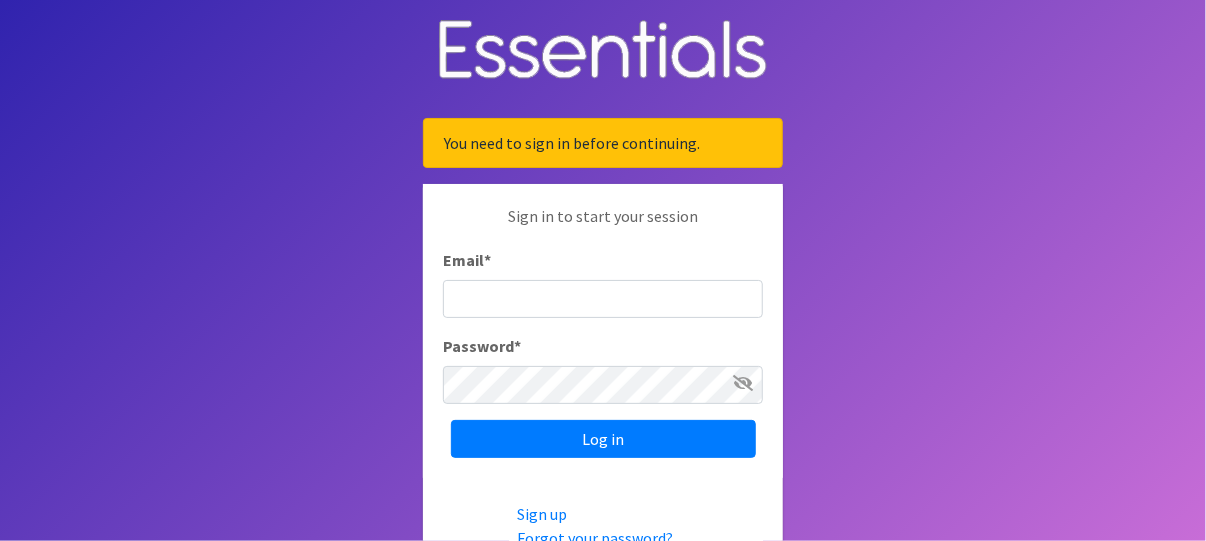 click on "Email  *" at bounding box center [603, 299] 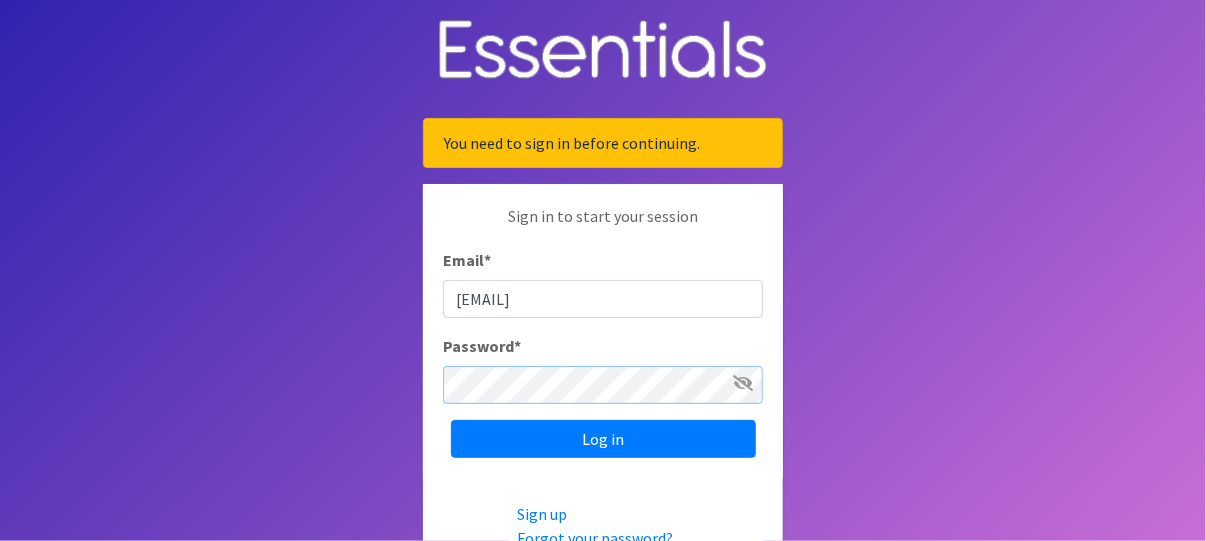 click on "Log in" at bounding box center (603, 439) 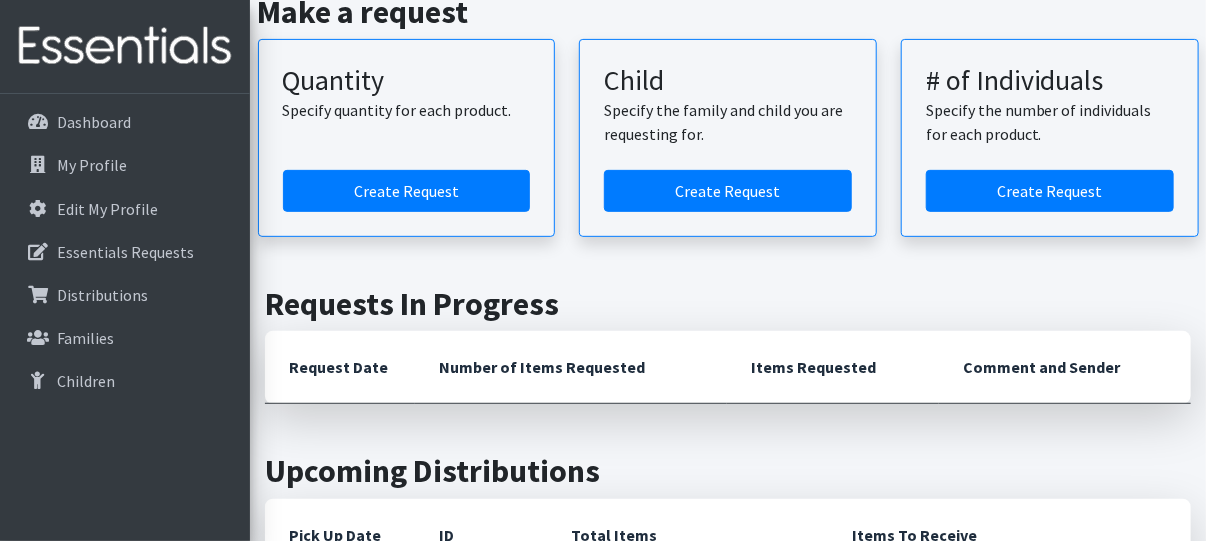 scroll, scrollTop: 400, scrollLeft: 0, axis: vertical 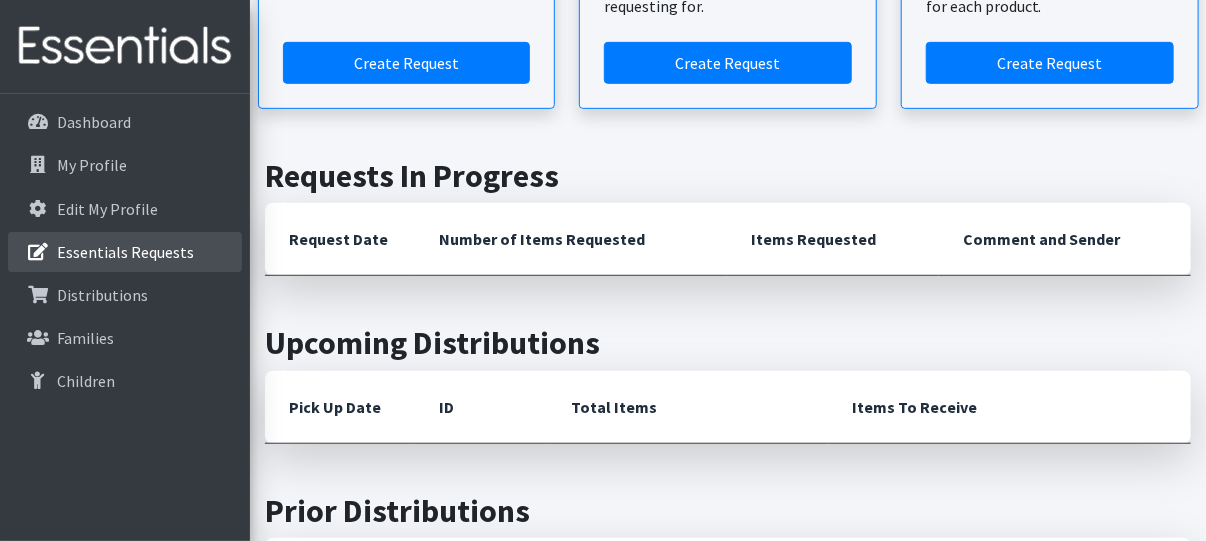click on "Essentials Requests" at bounding box center (125, 252) 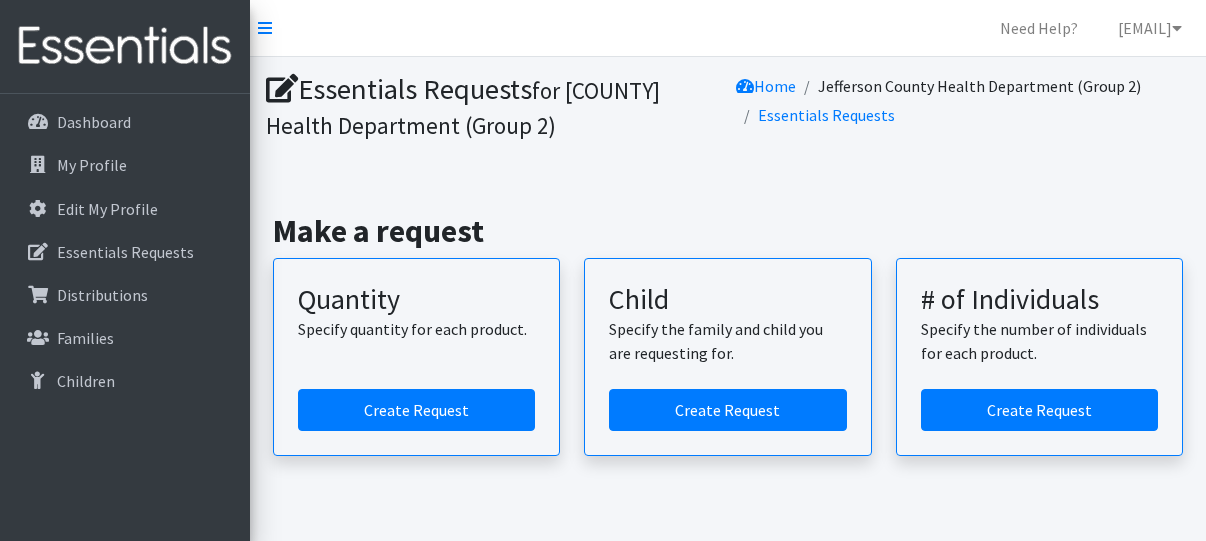 scroll, scrollTop: 0, scrollLeft: 0, axis: both 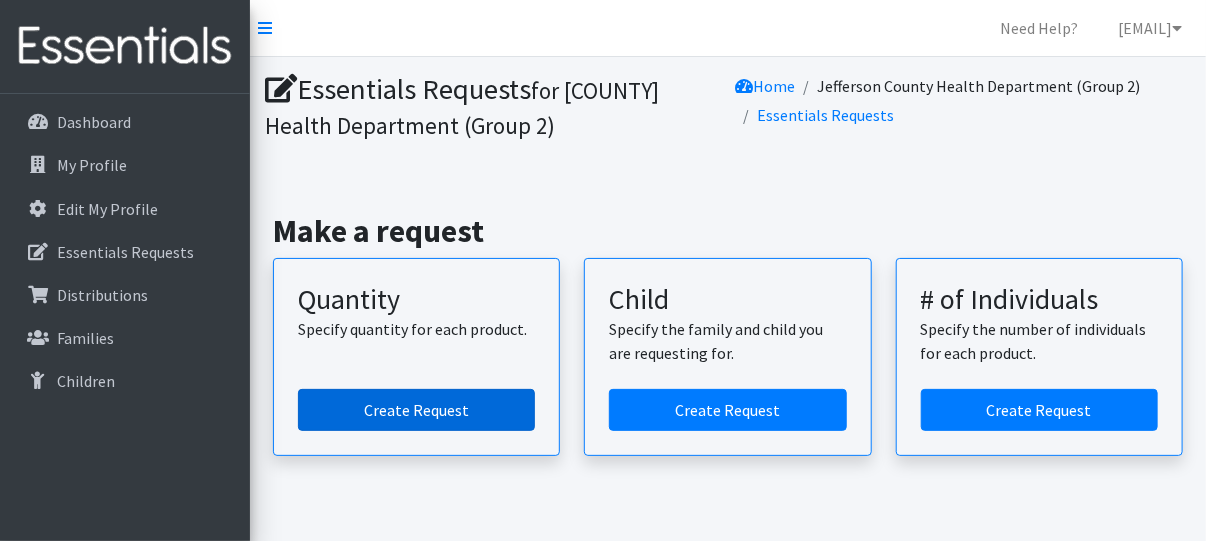 click on "Create Request" at bounding box center (416, 410) 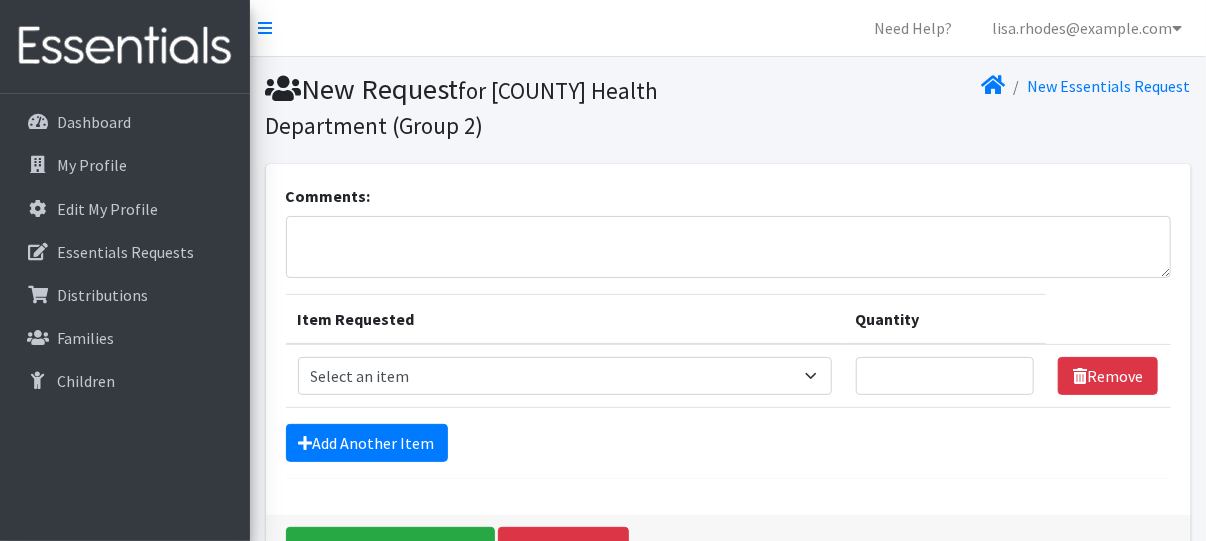 scroll, scrollTop: 99, scrollLeft: 0, axis: vertical 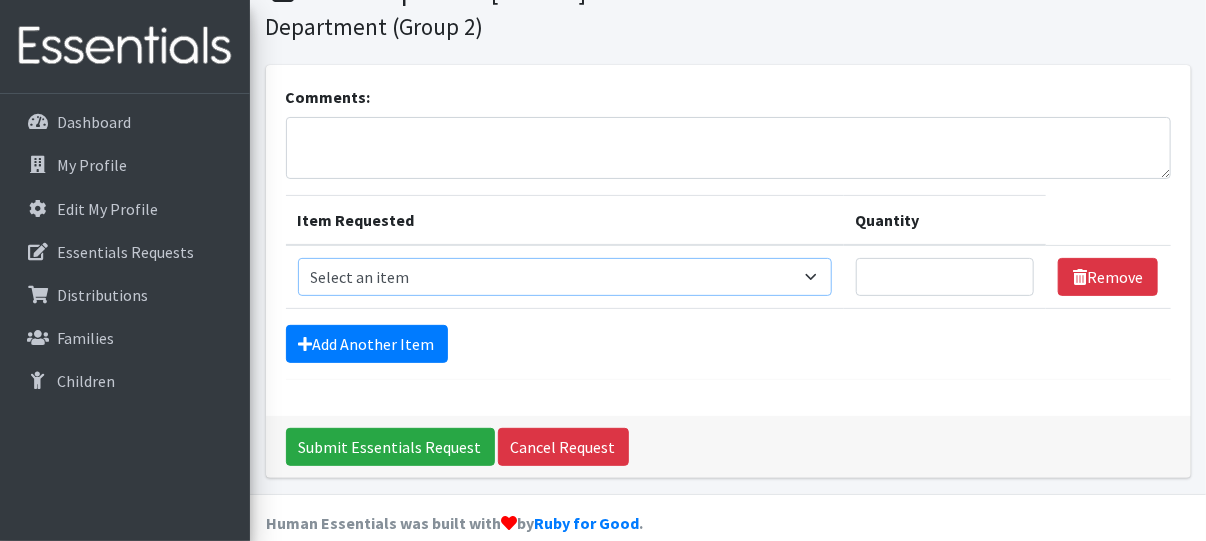click on "Select an item
Period Supplies: Mixed Kits (order by bag)
Applicator-free tampon
Health fair packs (in a small bag 1 pantiliner and 1 pad with a walk-up distribution flyer)
Menstraul Disks
Period Supplies: First Period Kits (order by bag)
Period Supplies: Pad Kits (order by bag)
Period Supplies: Tampon Kits (order by bag)
Reusable Cups
Reuseable pads pack of 2.
reusable underwear ( please specify size but we have very limited supply and most sizes are junior sizes" at bounding box center [565, 277] 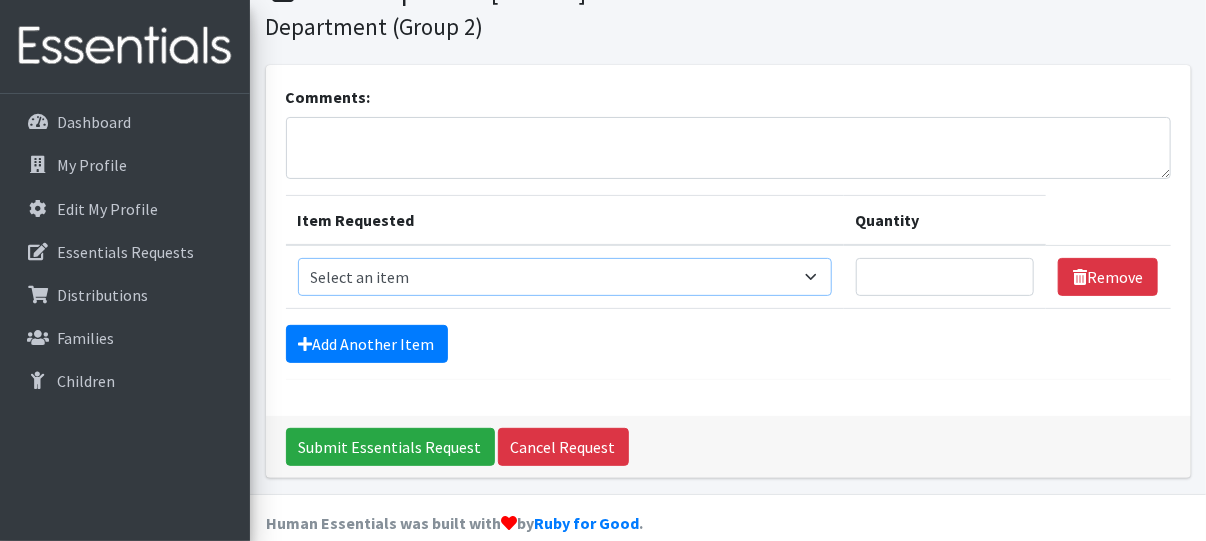 select on "8796" 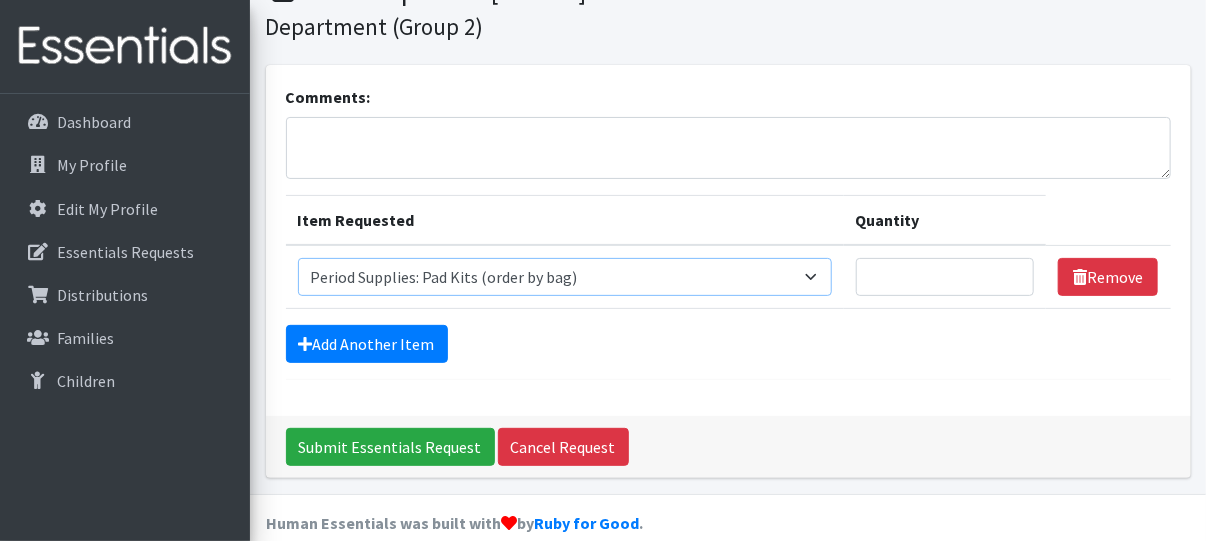 click on "Select an item
Period Supplies: Mixed Kits (order by bag)
Applicator-free tampon
Health fair packs (in a small bag 1 pantiliner and 1 pad with a walk-up distribution flyer)
Menstraul Disks
Period Supplies: First Period Kits (order by bag)
Period Supplies: Pad Kits (order by bag)
Period Supplies: Tampon Kits (order by bag)
Reusable Cups
Reuseable pads pack of 2.
reusable underwear ( please specify size but we have very limited supply and most sizes are junior sizes" at bounding box center (565, 277) 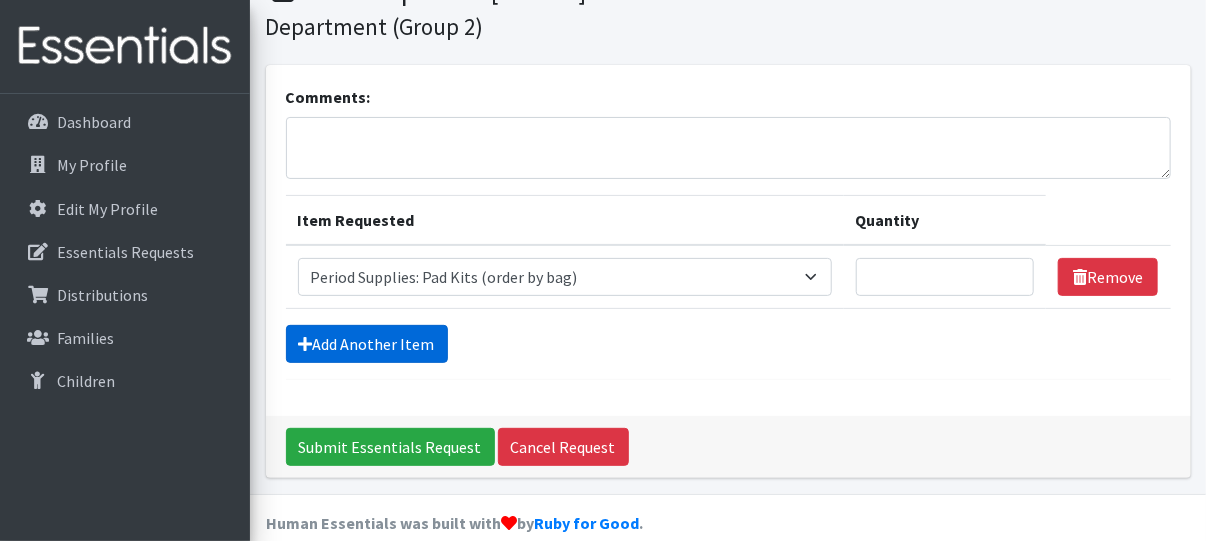 click on "Add Another Item" at bounding box center [367, 344] 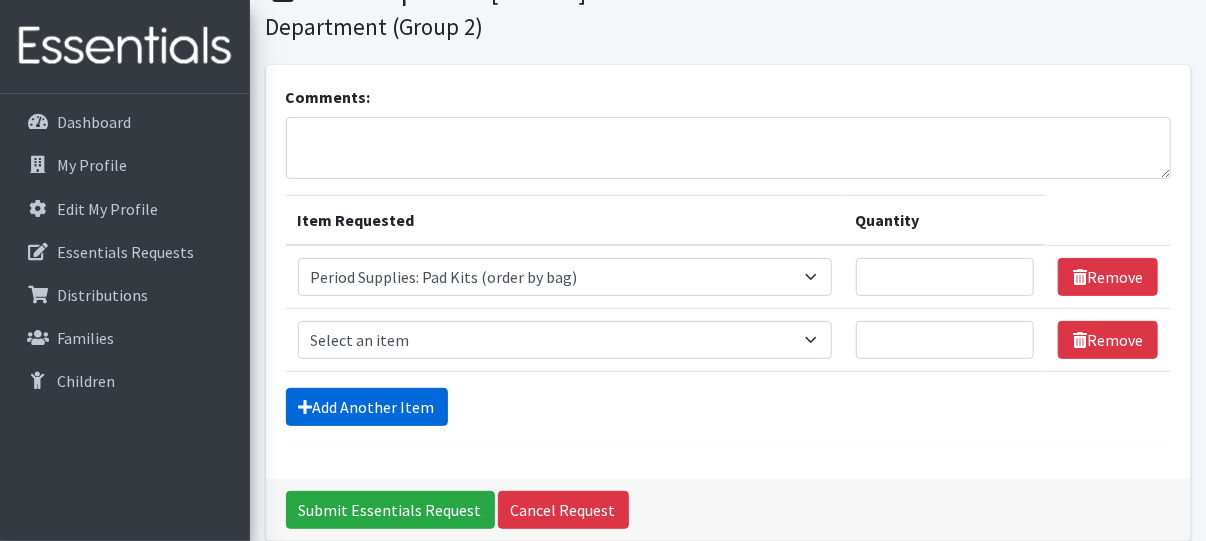 scroll, scrollTop: 186, scrollLeft: 0, axis: vertical 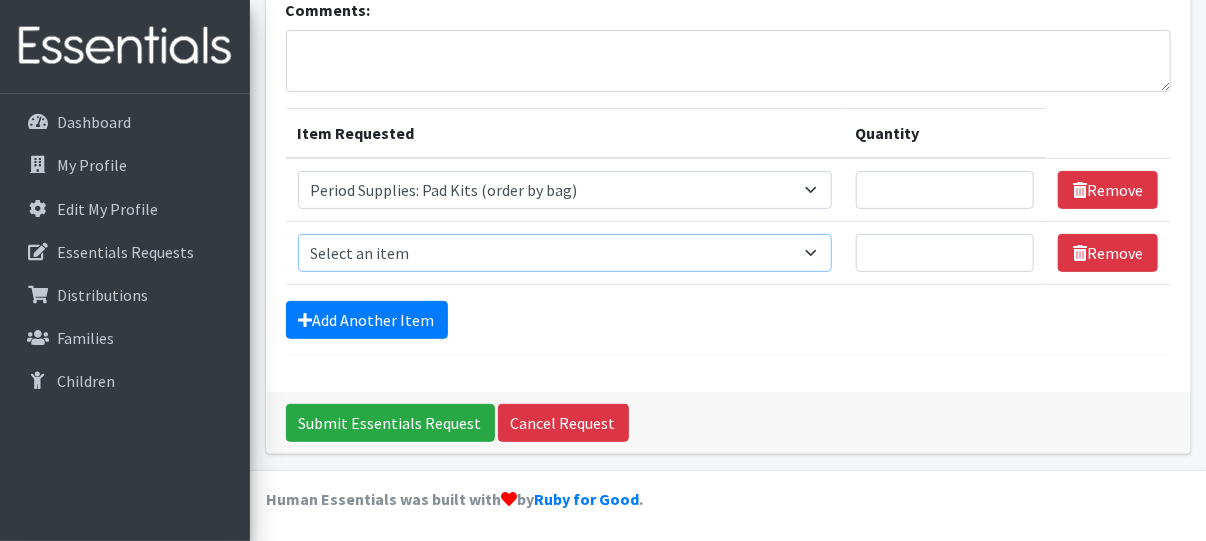 click on "Select an item
Period Supplies: Mixed Kits (order by bag)
Applicator-free tampon
Health fair packs (in a small bag 1 pantiliner and 1 pad with a walk-up distribution flyer)
Menstraul Disks
Period Supplies: First Period Kits (order by bag)
Period Supplies: Pad Kits (order by bag)
Period Supplies: Tampon Kits (order by bag)
Reusable Cups
Reuseable pads pack of 2.
reusable underwear ( please specify size but we have very limited supply and most sizes are junior sizes" at bounding box center (565, 253) 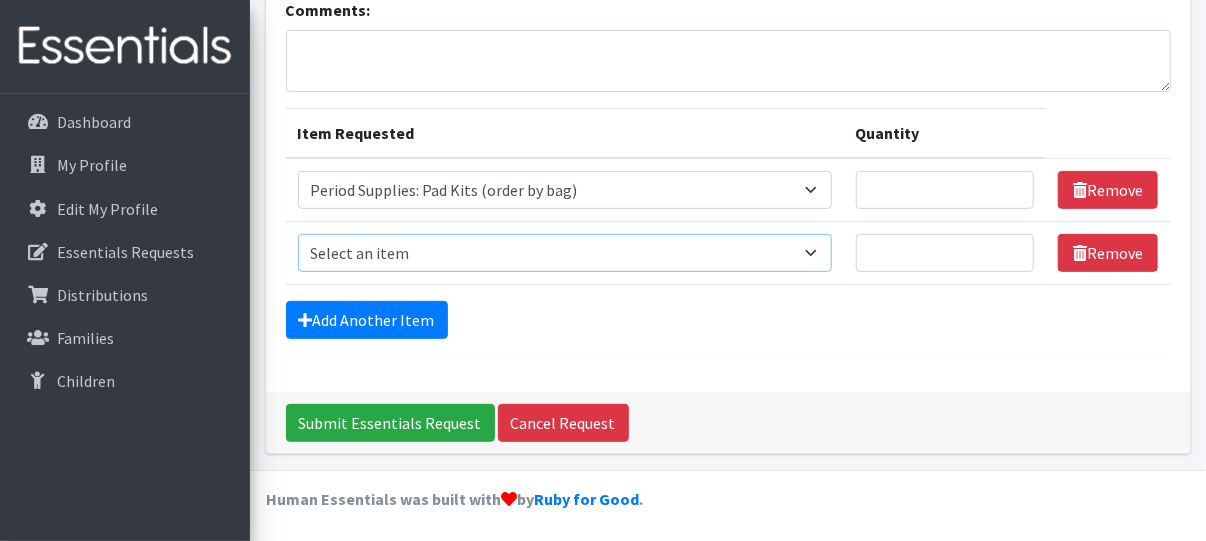 select on "8795" 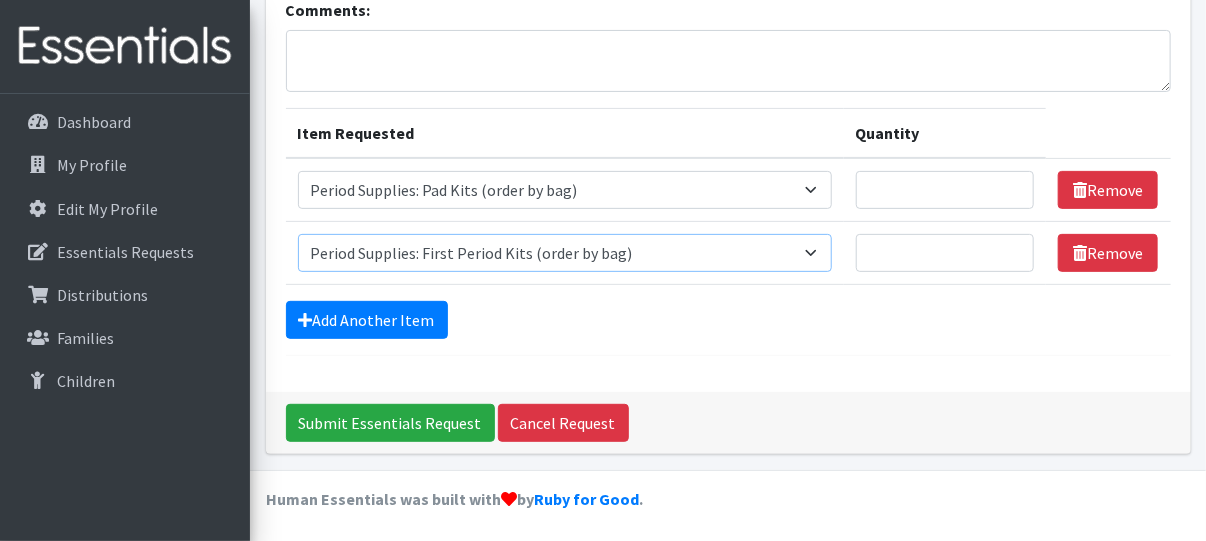 click on "Select an item
Period Supplies: Mixed Kits (order by bag)
Applicator-free tampon
Health fair packs (in a small bag 1 pantiliner and 1 pad with a walk-up distribution flyer)
Menstraul Disks
Period Supplies: First Period Kits (order by bag)
Period Supplies: Pad Kits (order by bag)
Period Supplies: Tampon Kits (order by bag)
Reusable Cups
Reuseable pads pack of 2.
reusable underwear ( please specify size but we have very limited supply and most sizes are junior sizes" at bounding box center (565, 253) 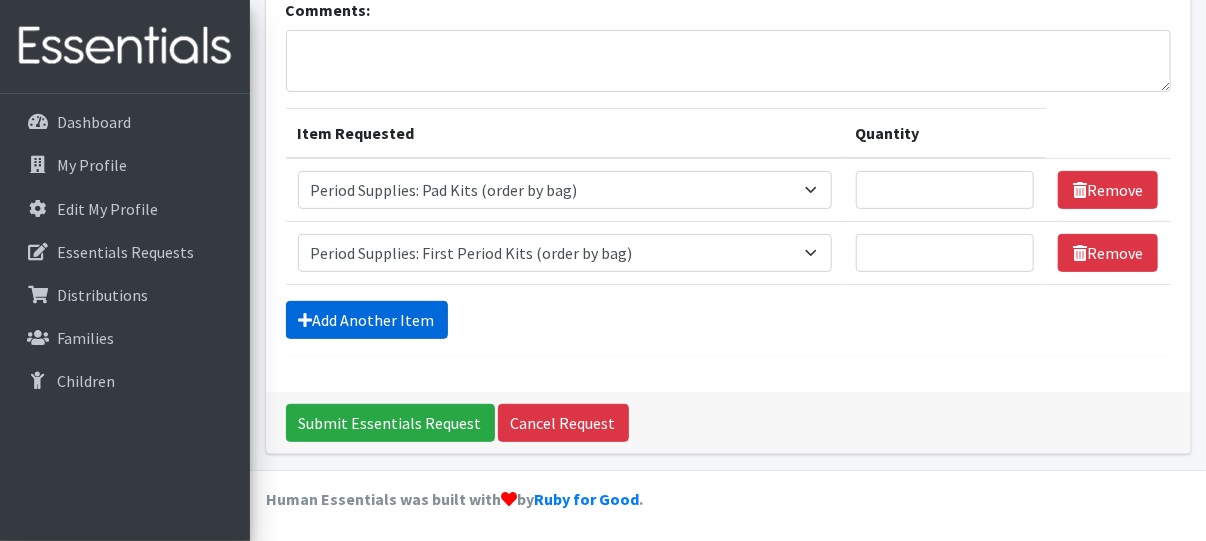 click on "Add Another Item" at bounding box center (367, 320) 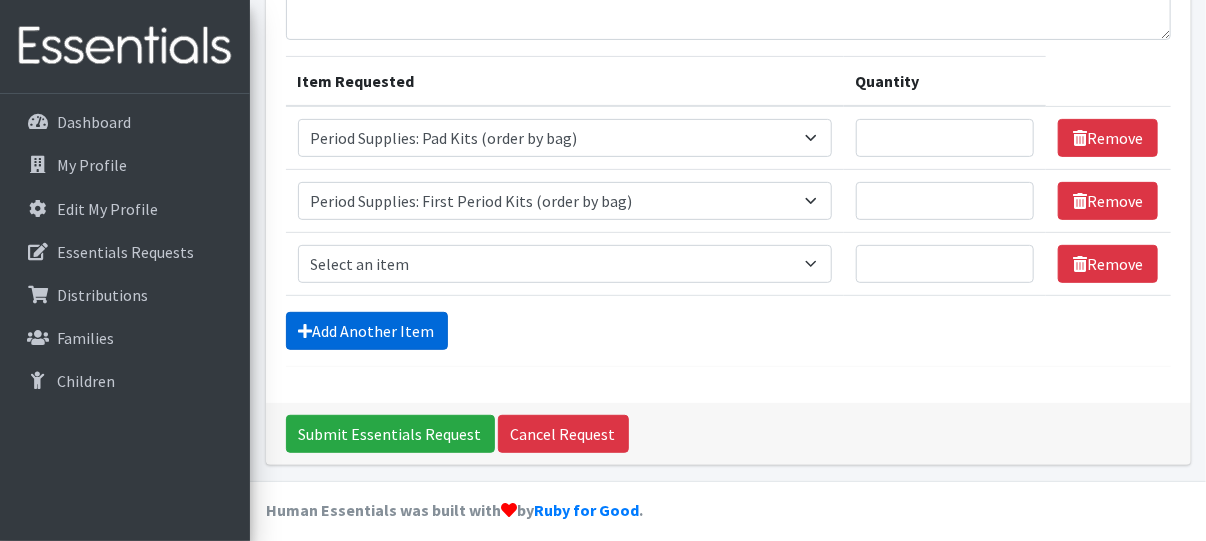 scroll, scrollTop: 248, scrollLeft: 0, axis: vertical 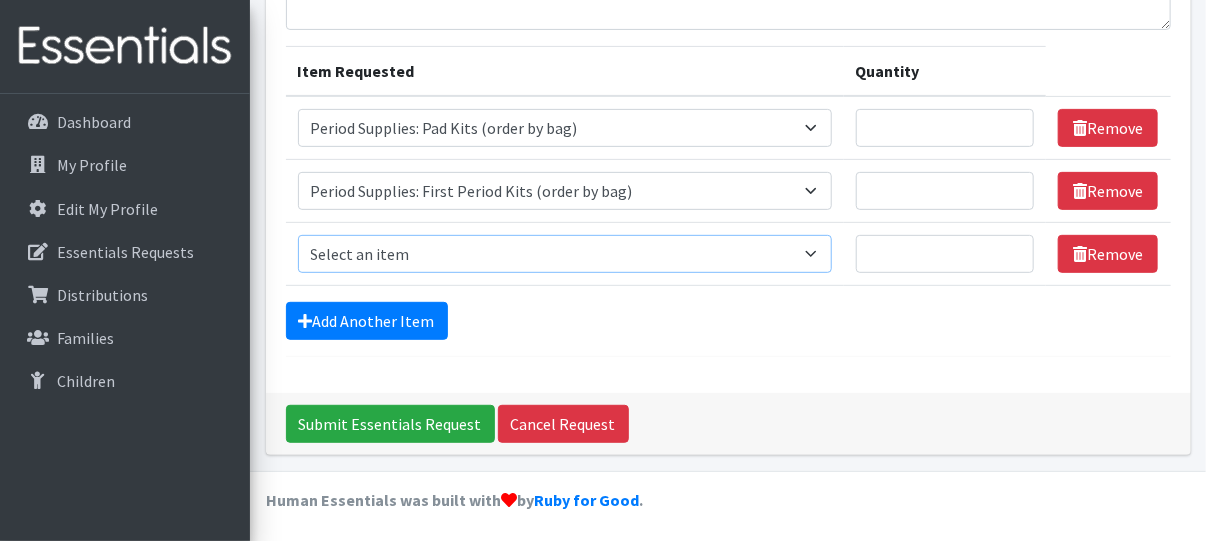 click on "Select an item
Period Supplies: Mixed Kits (order by bag)
Applicator-free tampon
Health fair packs (in a small bag 1 pantiliner and 1 pad with a walk-up distribution flyer)
Menstraul Disks
Period Supplies: First Period Kits (order by bag)
Period Supplies: Pad Kits (order by bag)
Period Supplies: Tampon Kits (order by bag)
Reusable Cups
Reuseable pads pack of 2.
reusable underwear ( please specify size but we have very limited supply and most sizes are junior sizes" at bounding box center [565, 254] 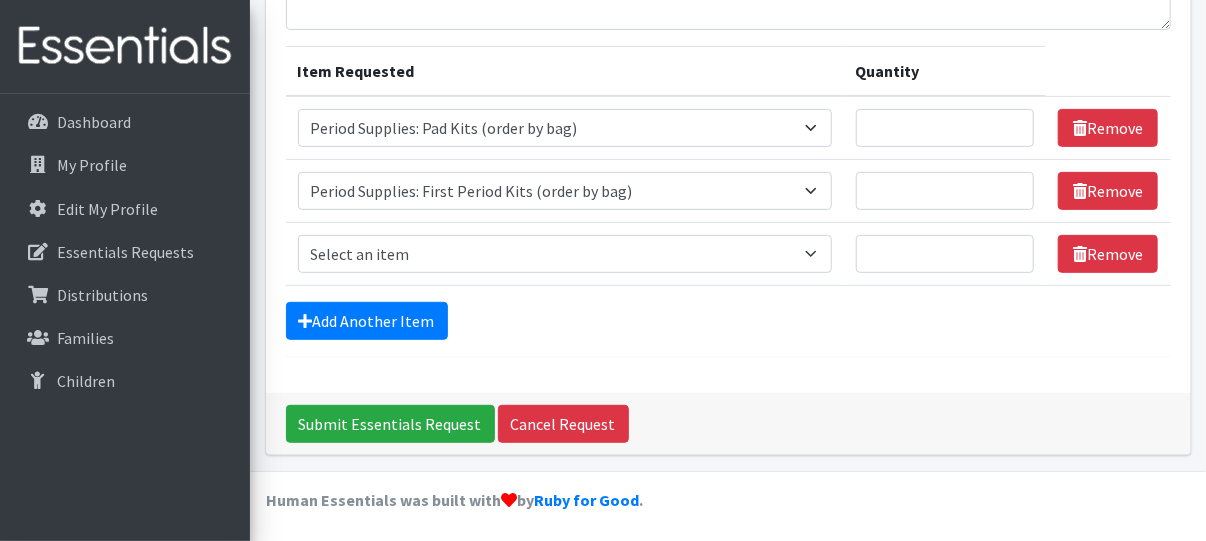 click on "Comments:
Item Requested
Quantity
Item Requested
Select an item
Period Supplies: Mixed Kits (order by bag)
Applicator-free tampon
Health fair packs (in a small bag 1 pantiliner and 1 pad with a walk-up distribution flyer)
Menstraul Disks
Period Supplies: First Period Kits (order by bag)
Period Supplies: Pad Kits (order by bag)
Period Supplies: Tampon Kits (order by bag)
Reusable Cups
Reuseable pads pack of 2.
reusable underwear ( please specify size but we have very limited supply and most sizes are junior sizes
Quantity
Remove
Item Requested
Select an item
Period Supplies: Mixed Kits (order by bag)
Applicator-free tampon
Menstraul Disks" at bounding box center (728, 146) 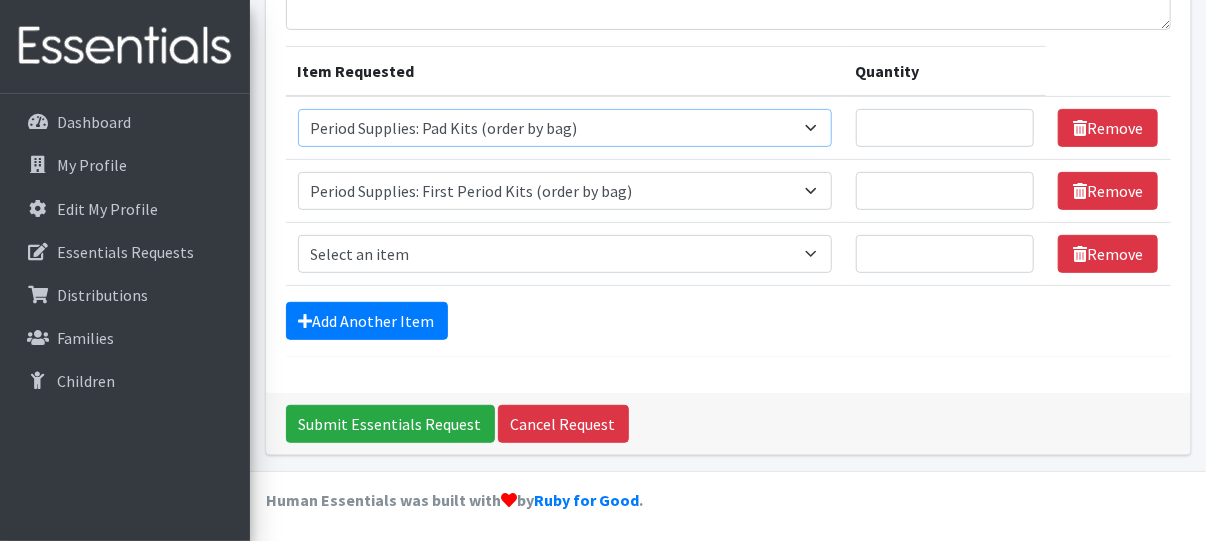 click on "Select an item
Period Supplies: Mixed Kits (order by bag)
Applicator-free tampon
Health fair packs (in a small bag 1 pantiliner and 1 pad with a walk-up distribution flyer)
Menstraul Disks
Period Supplies: First Period Kits (order by bag)
Period Supplies: Pad Kits (order by bag)
Period Supplies: Tampon Kits (order by bag)
Reusable Cups
Reuseable pads pack of 2.
reusable underwear ( please specify size but we have very limited supply and most sizes are junior sizes" at bounding box center [565, 128] 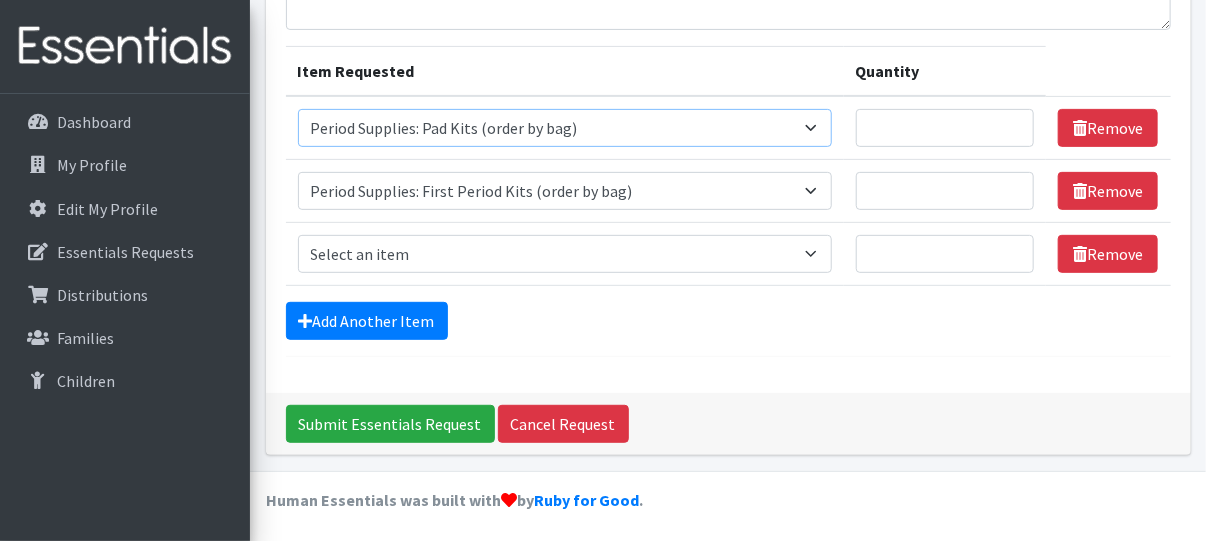 click on "Select an item
Period Supplies: Mixed Kits (order by bag)
Applicator-free tampon
Health fair packs (in a small bag 1 pantiliner and 1 pad with a walk-up distribution flyer)
Menstraul Disks
Period Supplies: First Period Kits (order by bag)
Period Supplies: Pad Kits (order by bag)
Period Supplies: Tampon Kits (order by bag)
Reusable Cups
Reuseable pads pack of 2.
reusable underwear ( please specify size but we have very limited supply and most sizes are junior sizes" at bounding box center (565, 128) 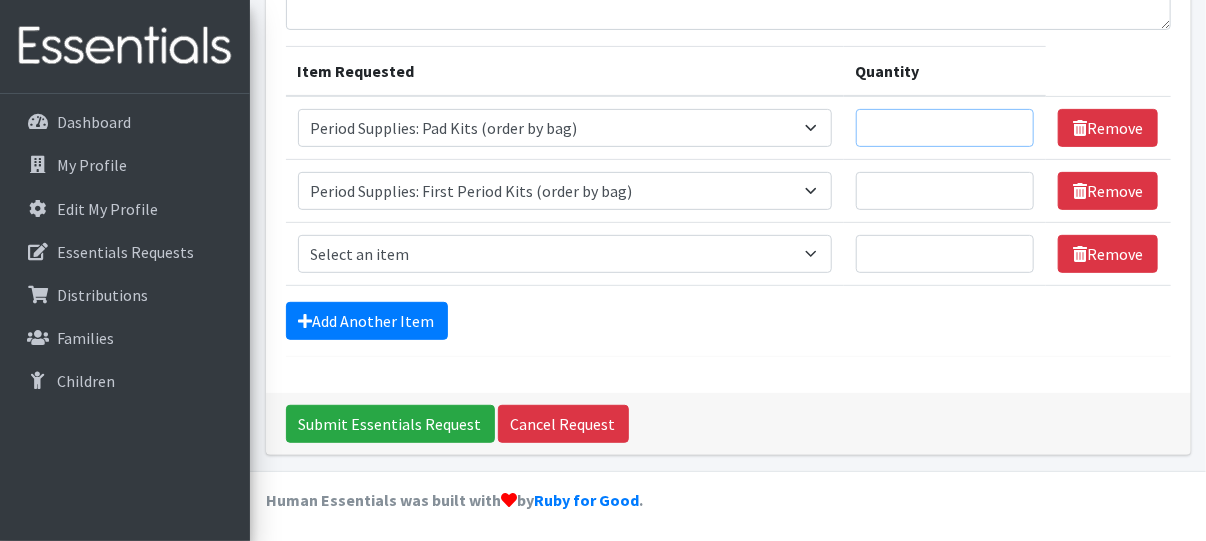 click on "Quantity" at bounding box center (945, 128) 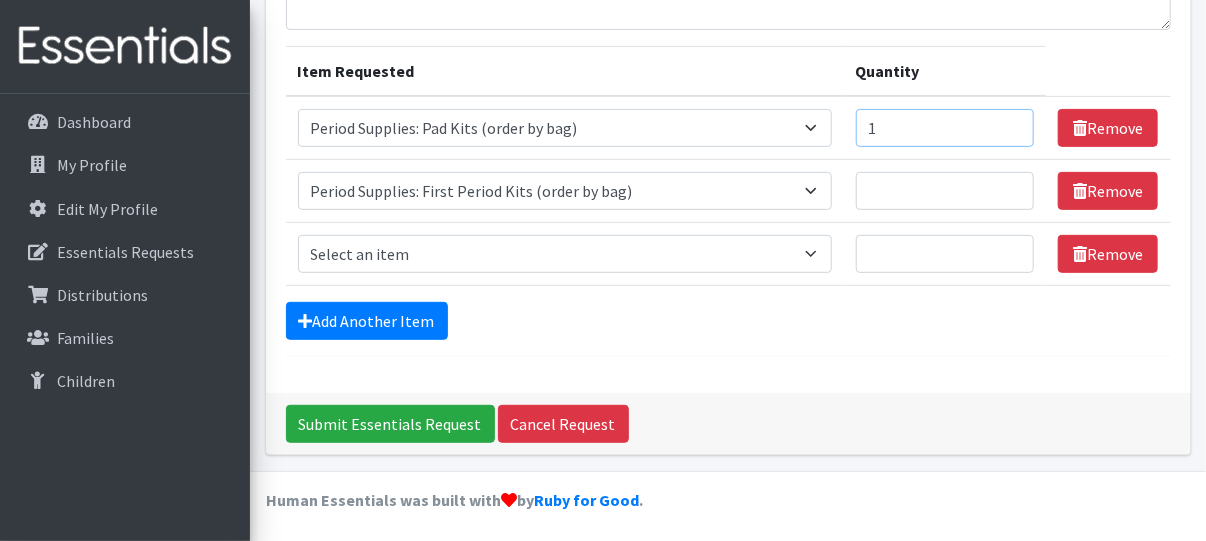 click on "1" at bounding box center (945, 128) 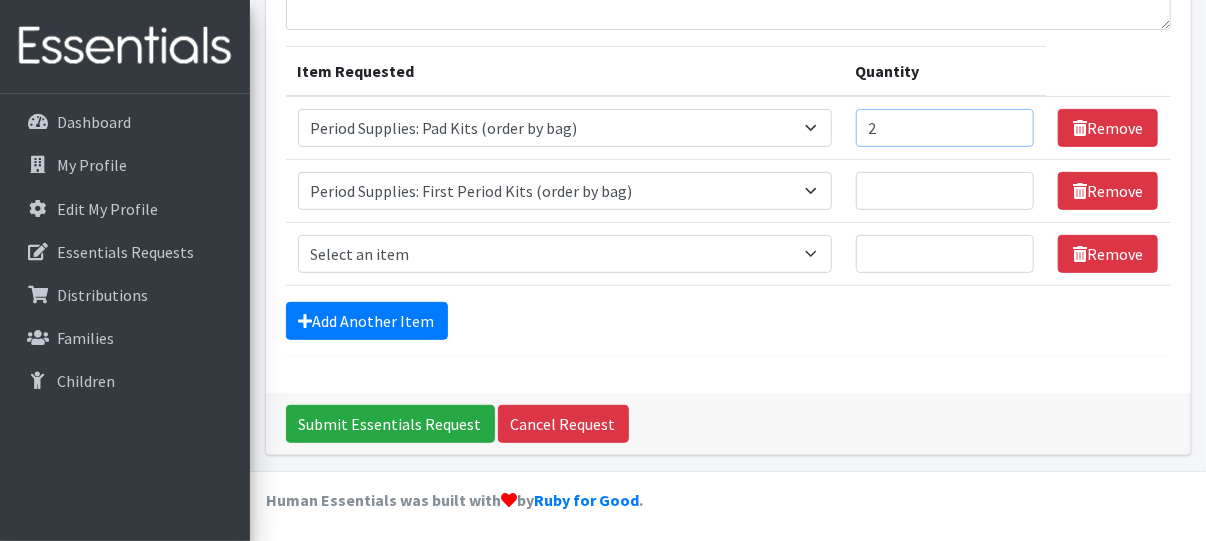 type on "2" 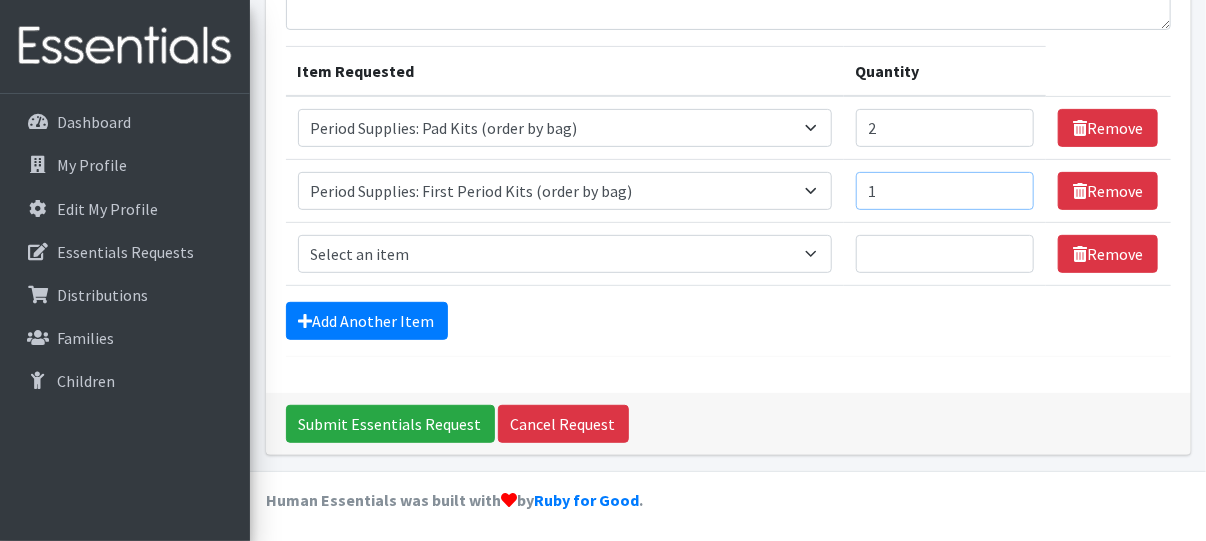 click on "1" at bounding box center (945, 191) 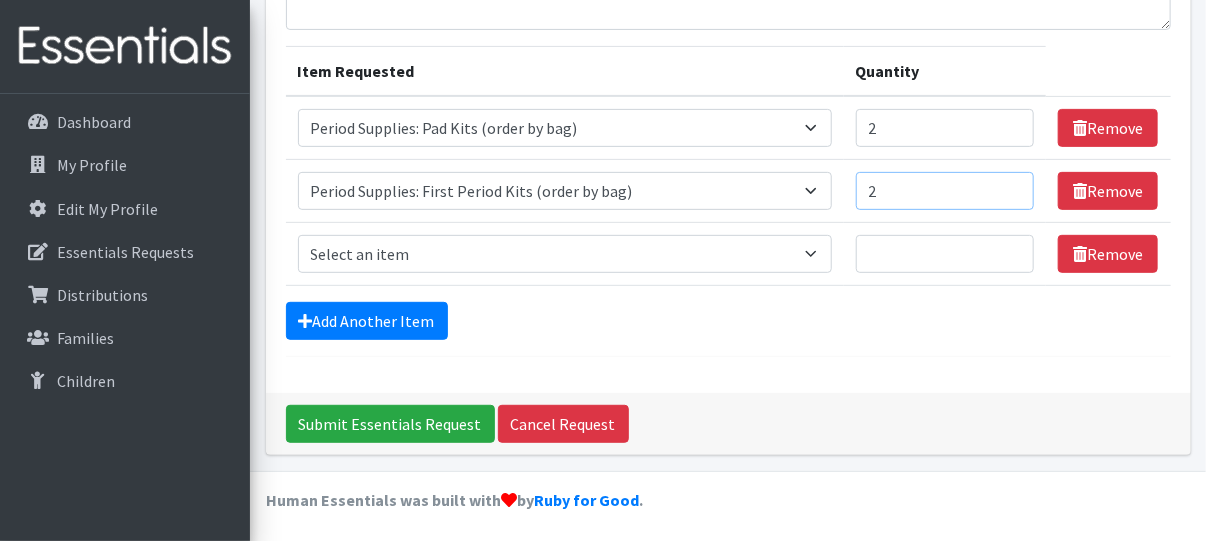 type on "2" 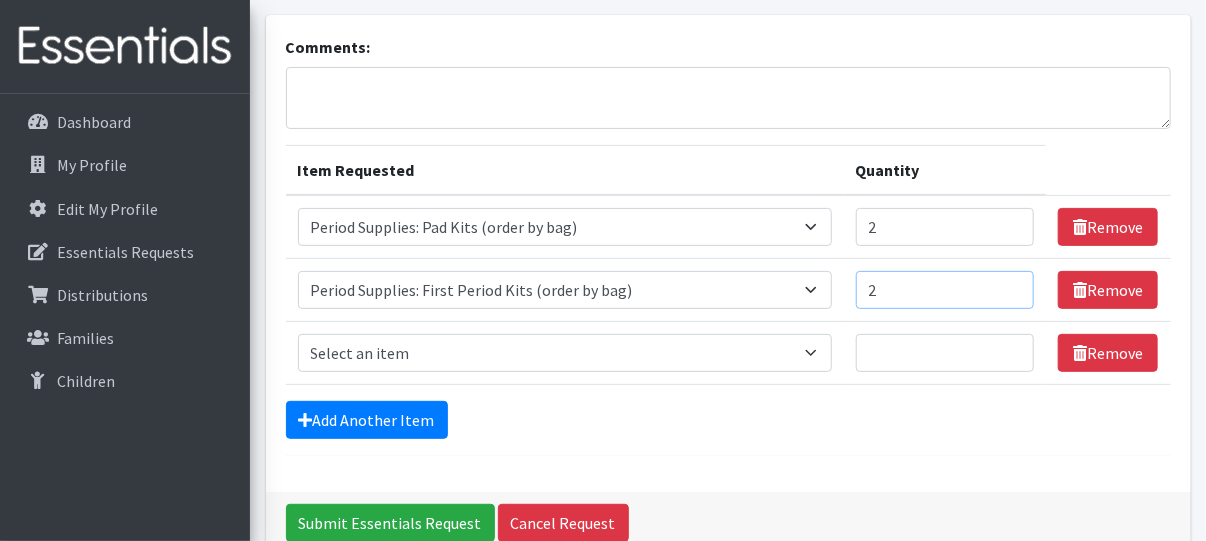scroll, scrollTop: 248, scrollLeft: 0, axis: vertical 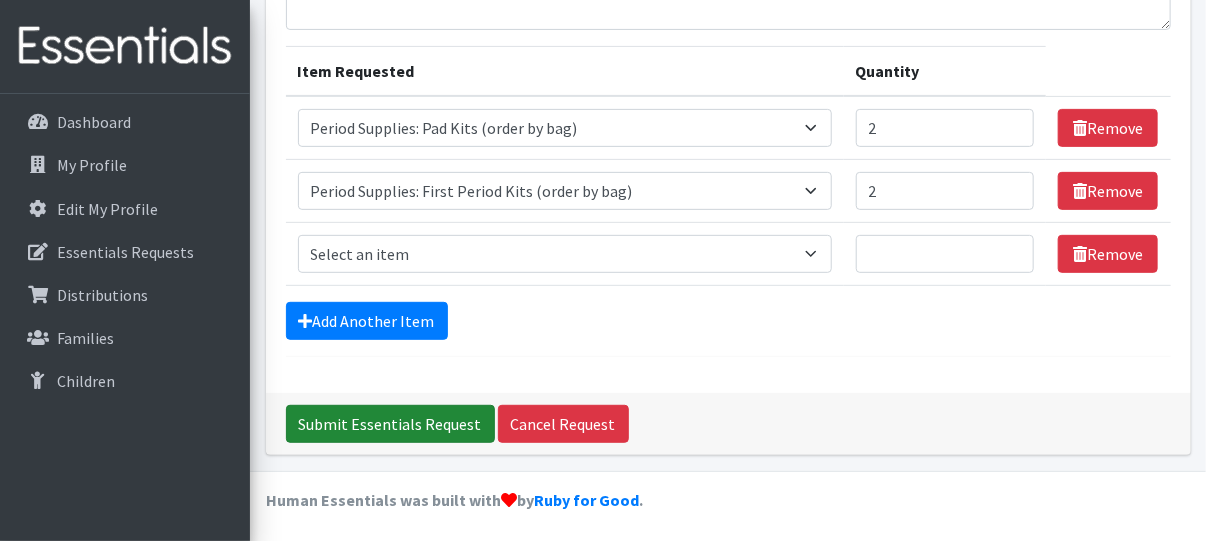click on "Submit Essentials Request" at bounding box center (390, 424) 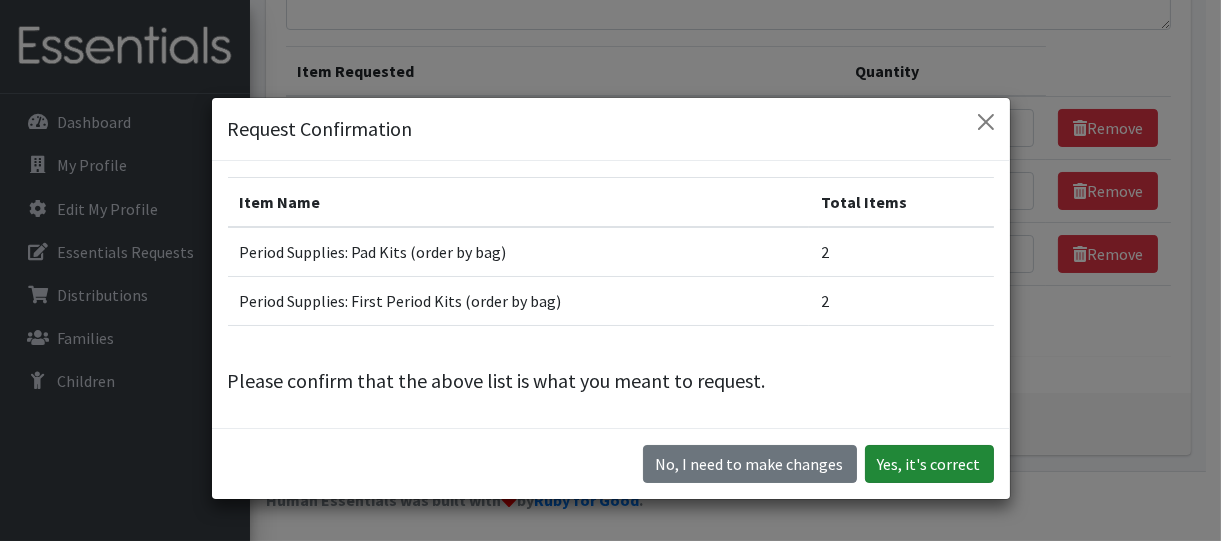 click on "Yes, it's correct" at bounding box center (929, 464) 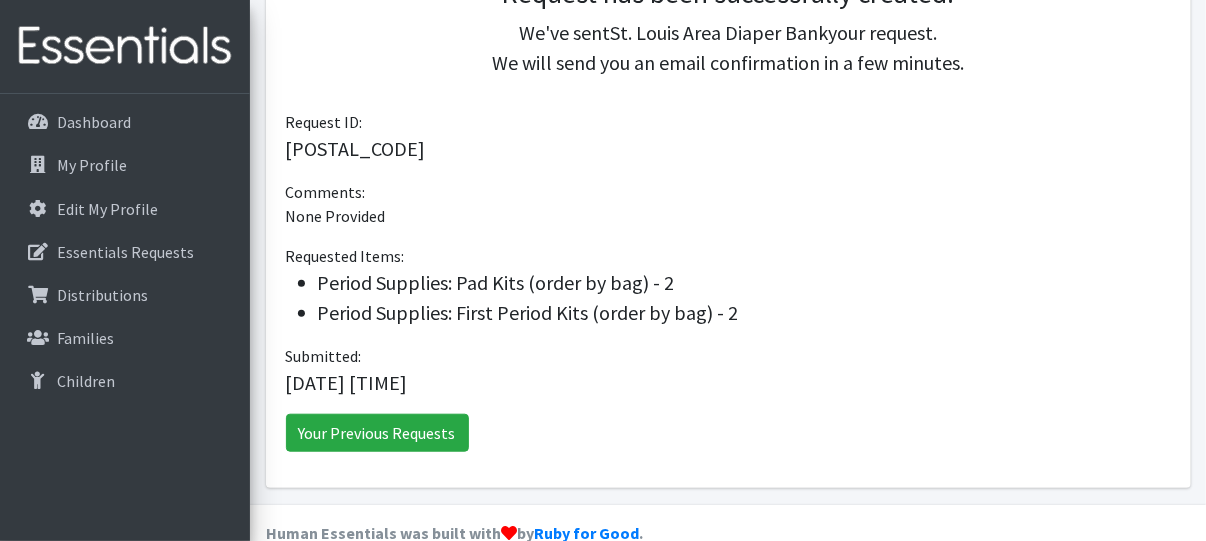 scroll, scrollTop: 569, scrollLeft: 0, axis: vertical 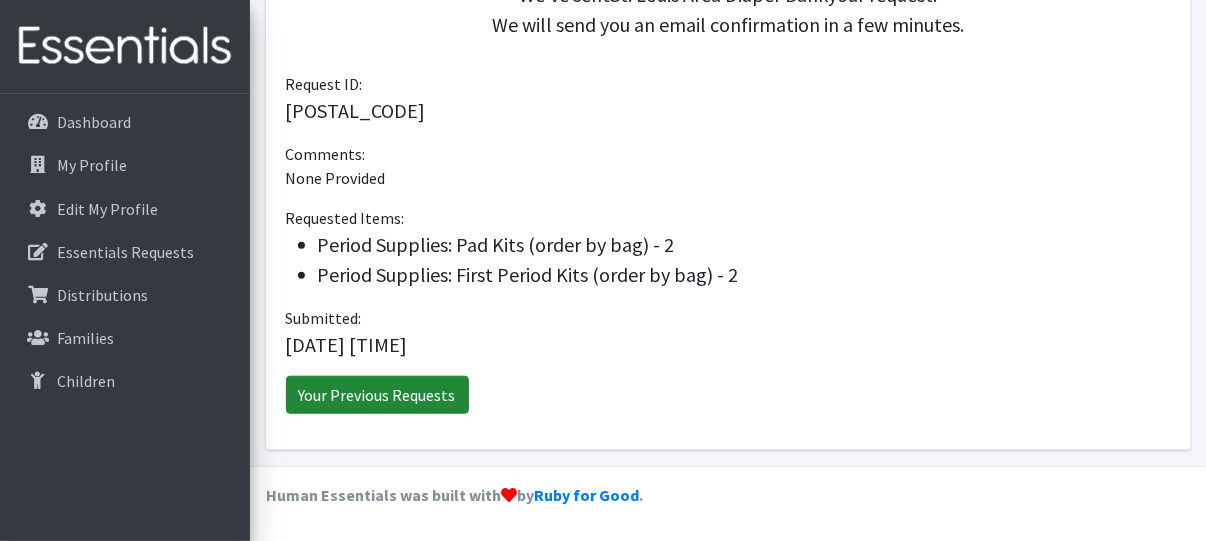 click on "Your Previous Requests" at bounding box center (377, 395) 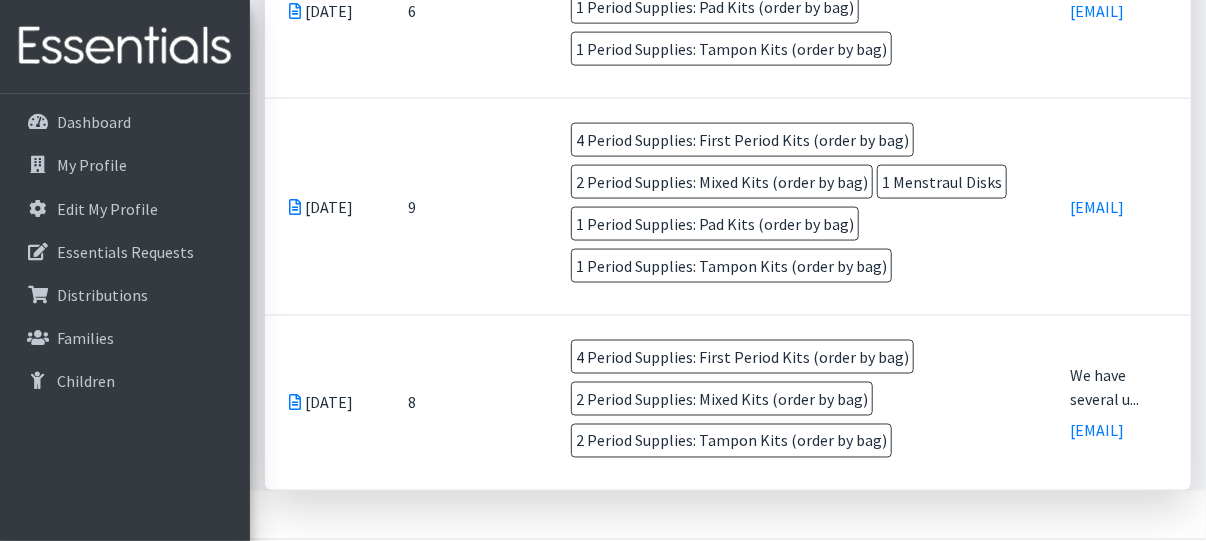 scroll, scrollTop: 1203, scrollLeft: 0, axis: vertical 